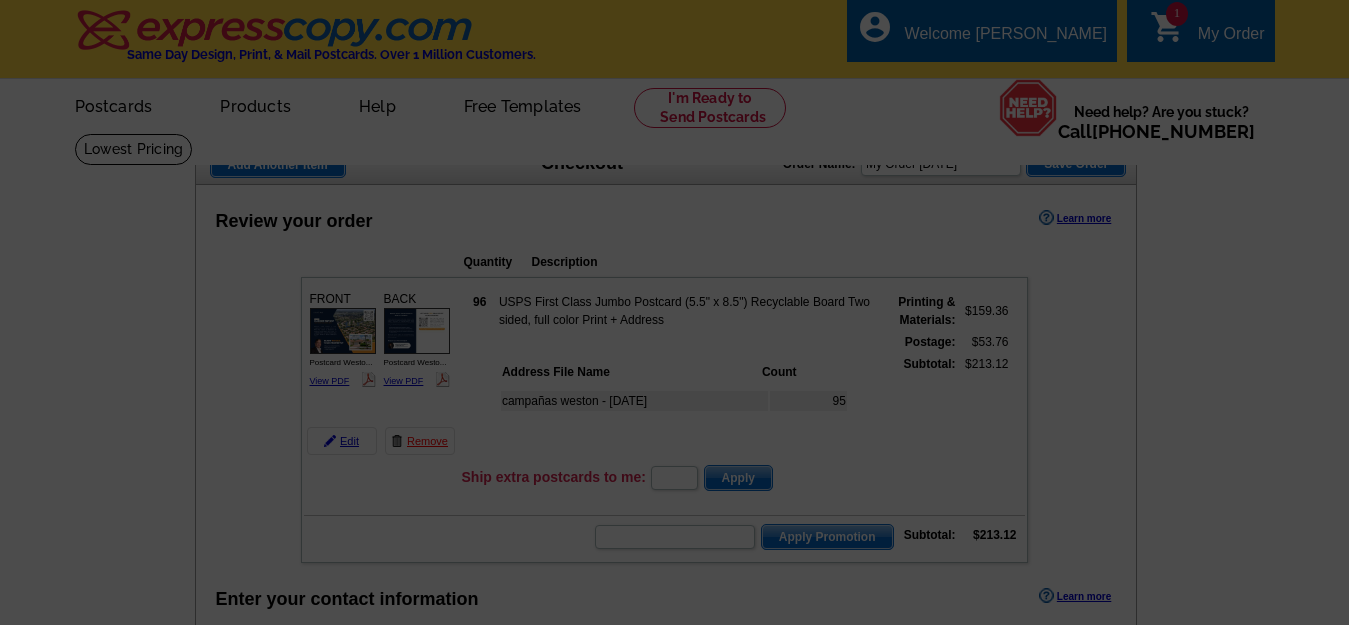 scroll, scrollTop: 900, scrollLeft: 0, axis: vertical 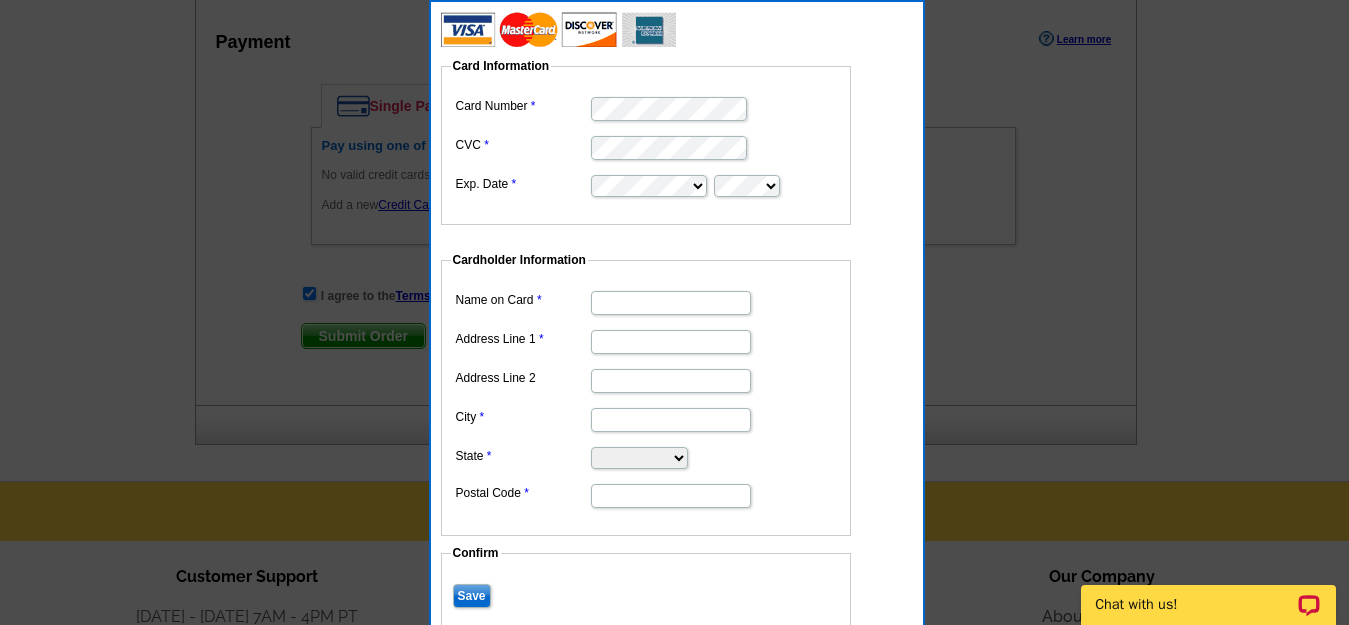 click on "Card Information
Card Number
CVC
Exp. Date" at bounding box center [646, 141] 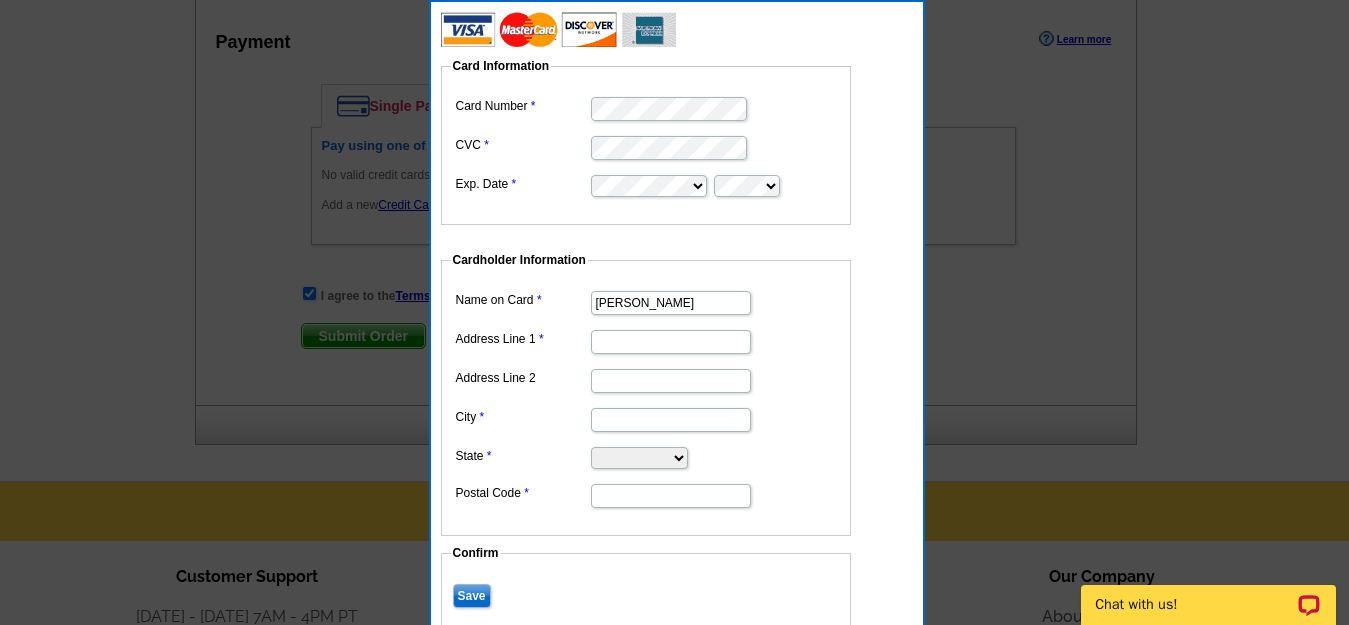 type on "[PERSON_NAME]" 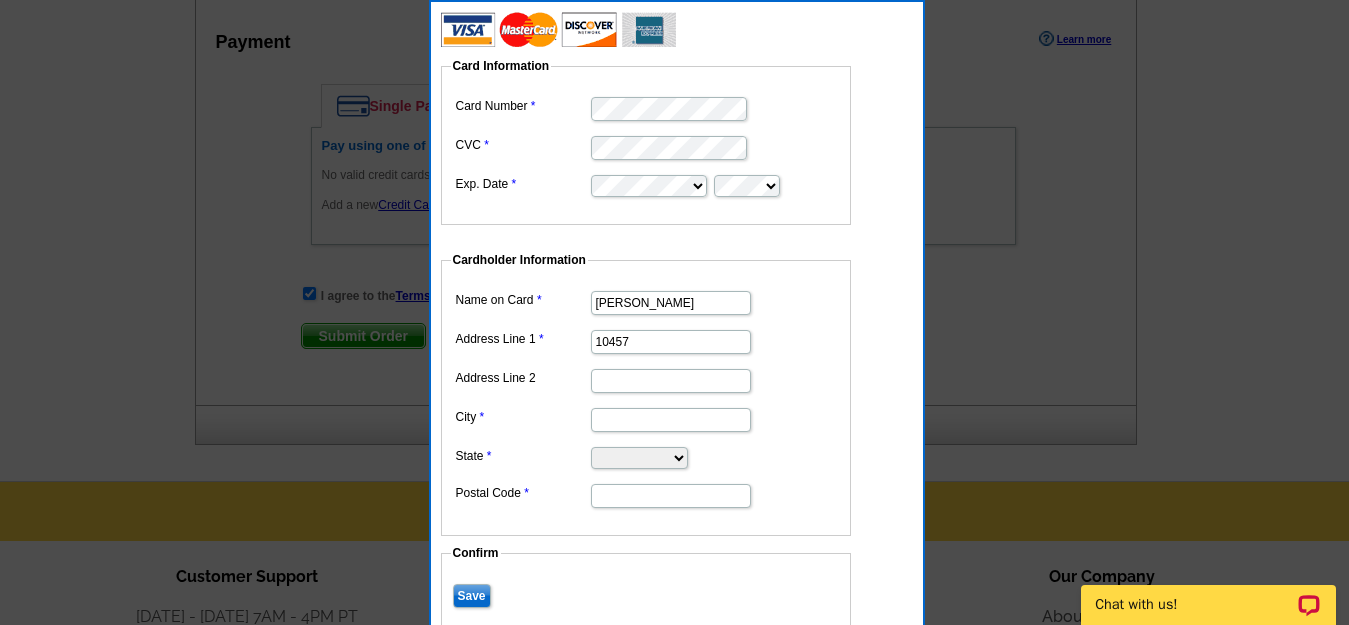 click on "Address Line 2" at bounding box center [671, 381] 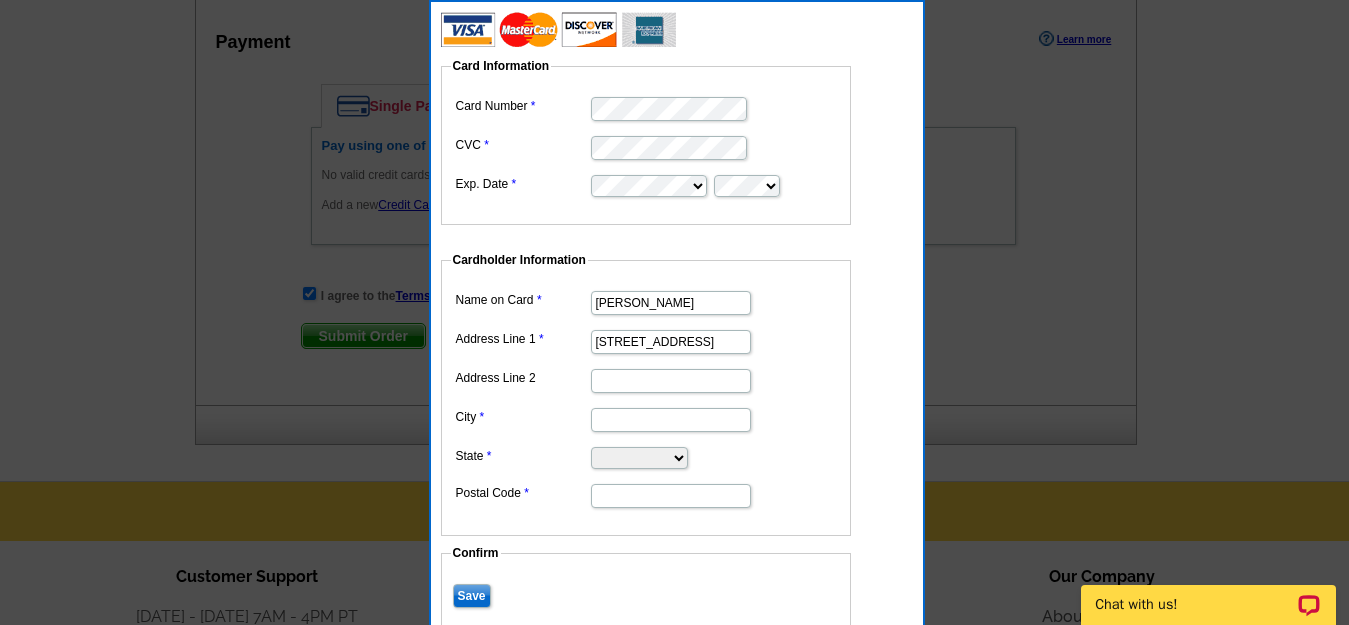 click on "City" at bounding box center (671, 420) 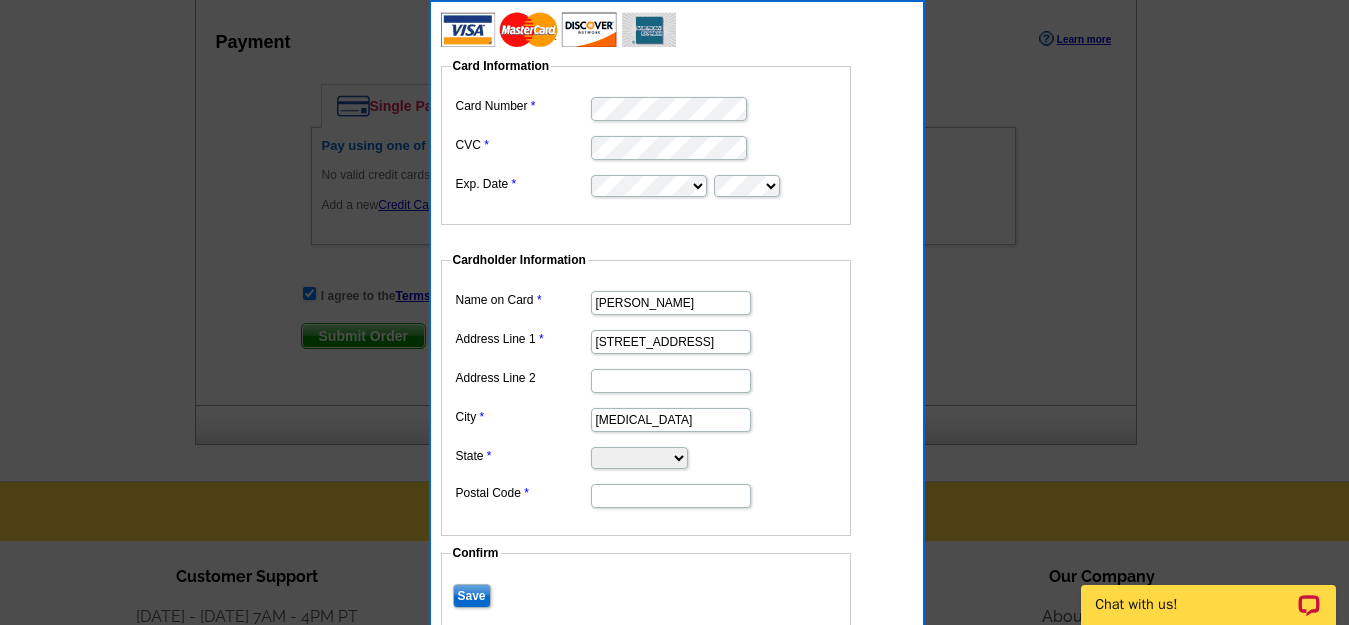 type on "Doral" 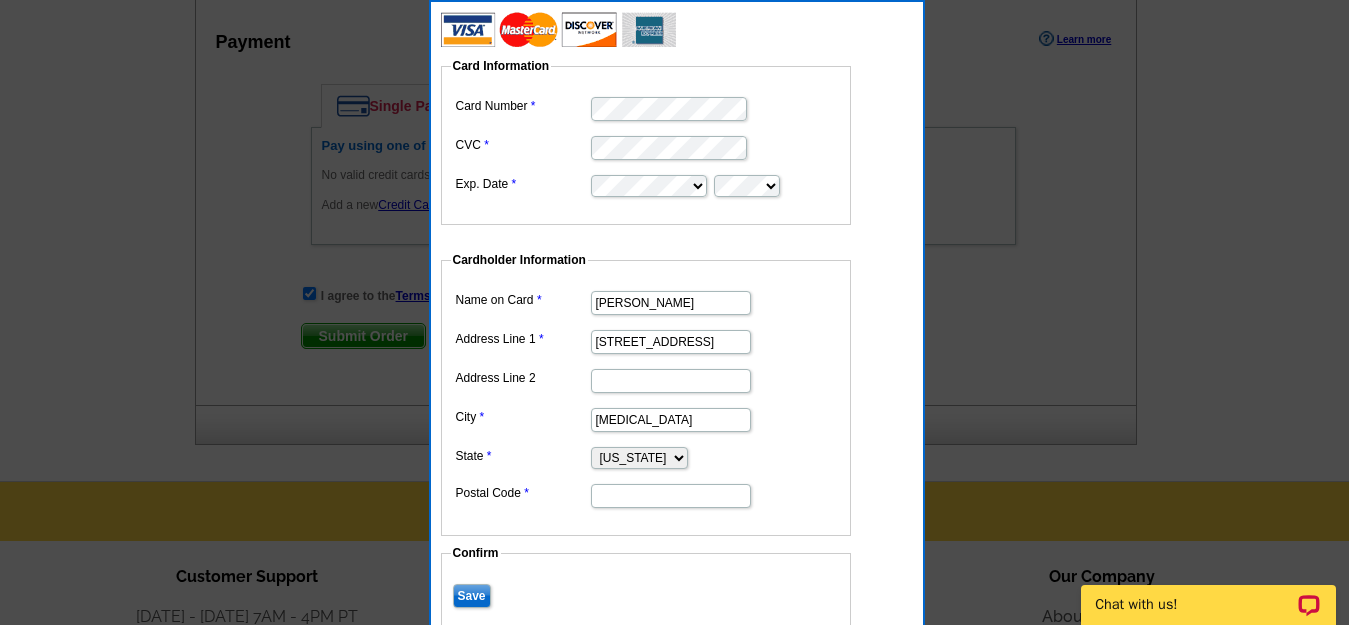 click on "Alabama
Alaska
Arizona
Arkansas
California
Colorado
Connecticut
District of Columbia
Delaware
Florida
Georgia
Hawaii
Idaho
Illinois
Indiana
Iowa
Kansas
Kentucky
Louisiana
Maine
Maryland
Massachusetts
Michigan
Minnesota
Mississippi
Missouri
Montana
Nebraska
Nevada
New Hampshire
New Jersey
New Mexico
New York
North Carolina
North Dakota
Ohio
Oklahoma
Oregon
Pennsylvania
Rhode Island
South Carolina
South Dakota
Tennessee
Texas
Utah
Vermont
Virginia
Washington
West Virginia
Wisconsin
Wyoming" at bounding box center [639, 458] 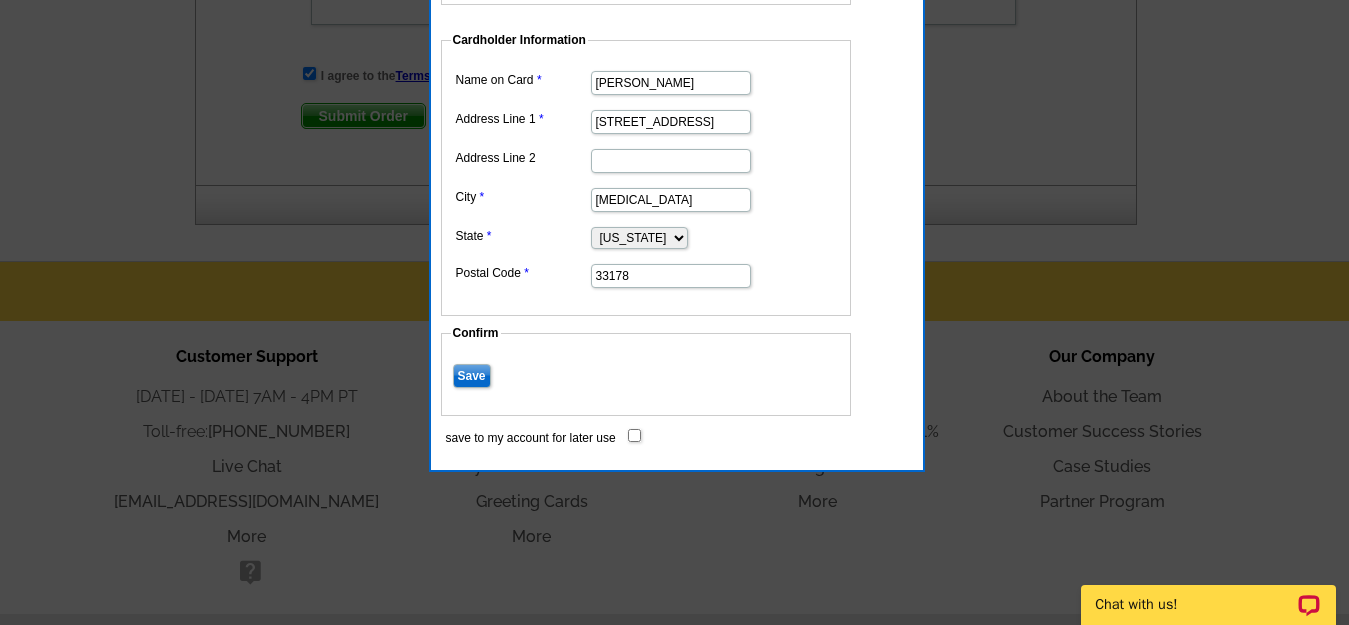 scroll, scrollTop: 1085, scrollLeft: 0, axis: vertical 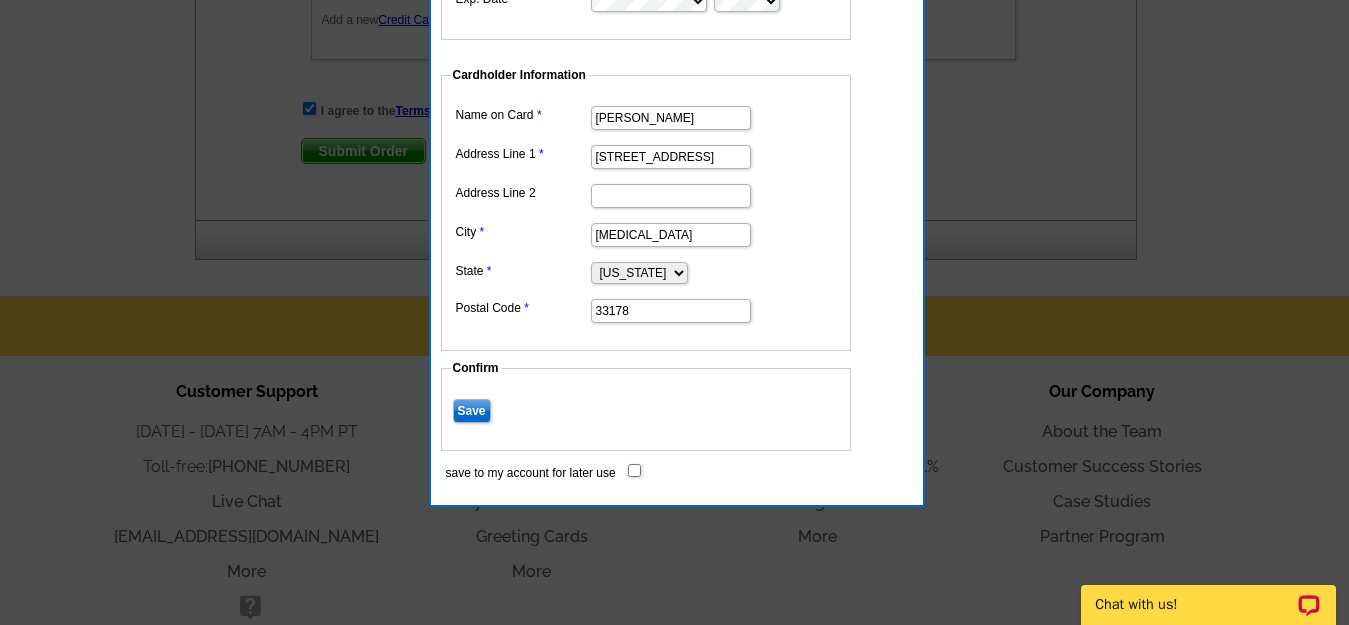 type on "33178" 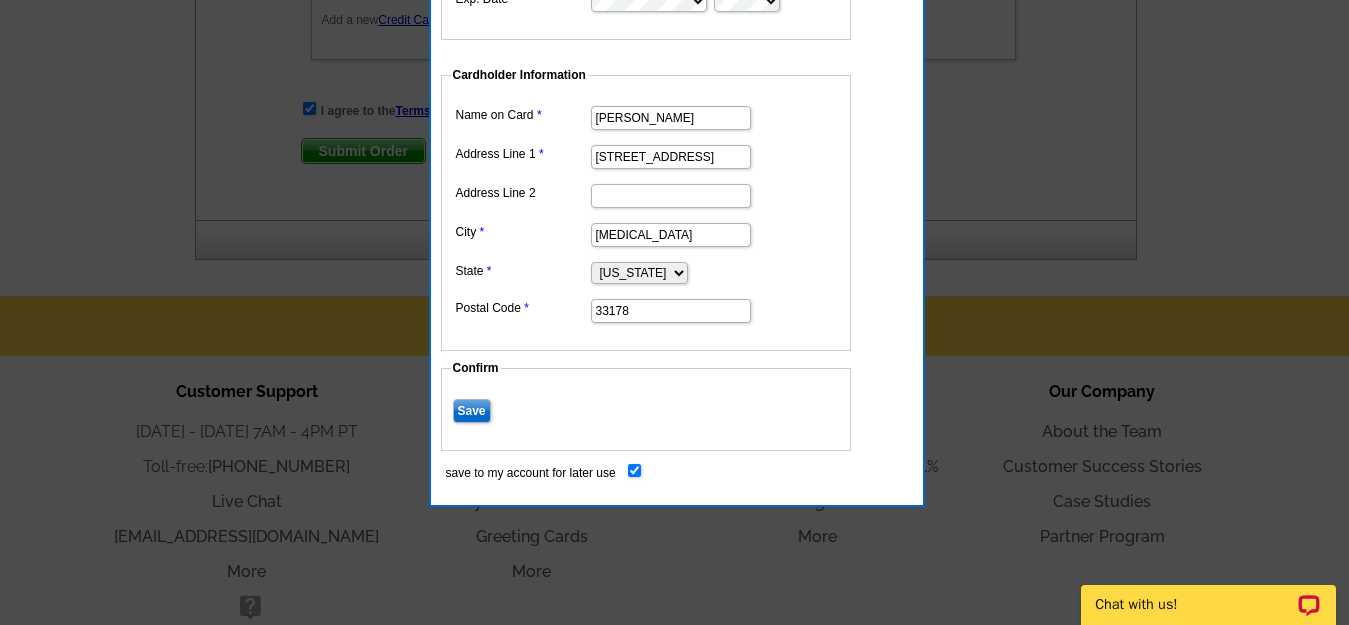 click on "save to my account for later use" at bounding box center (634, 470) 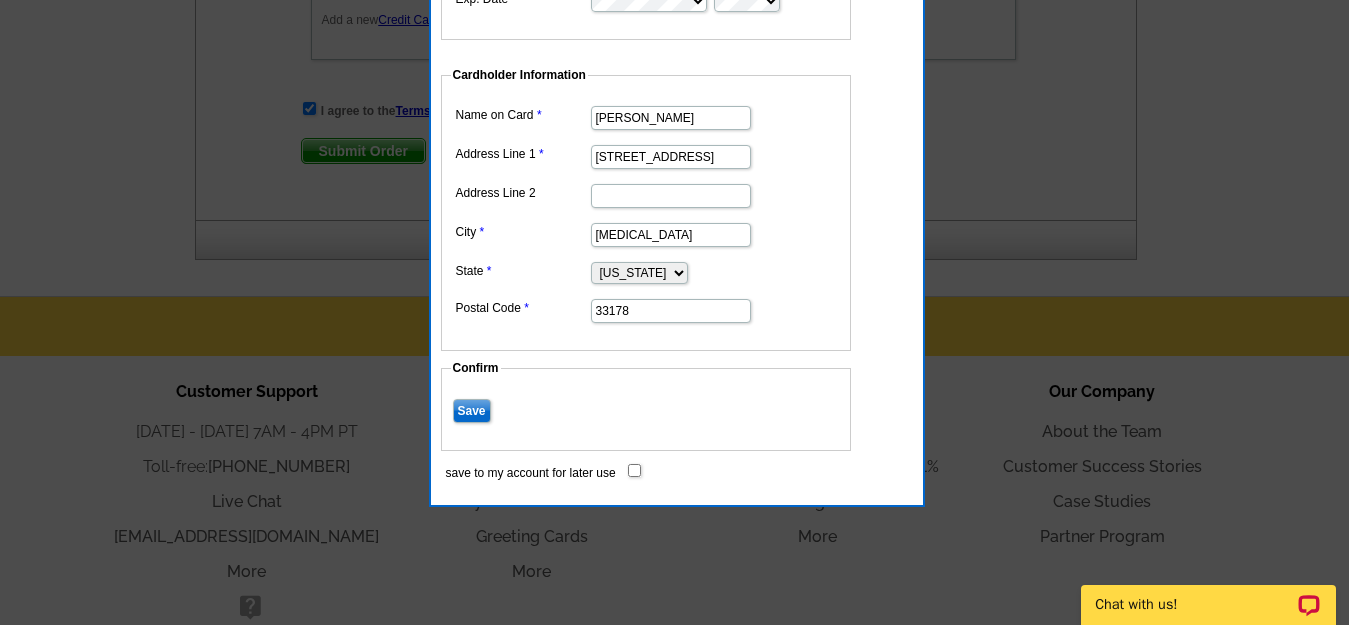 click on "save to my account for later use" at bounding box center (634, 470) 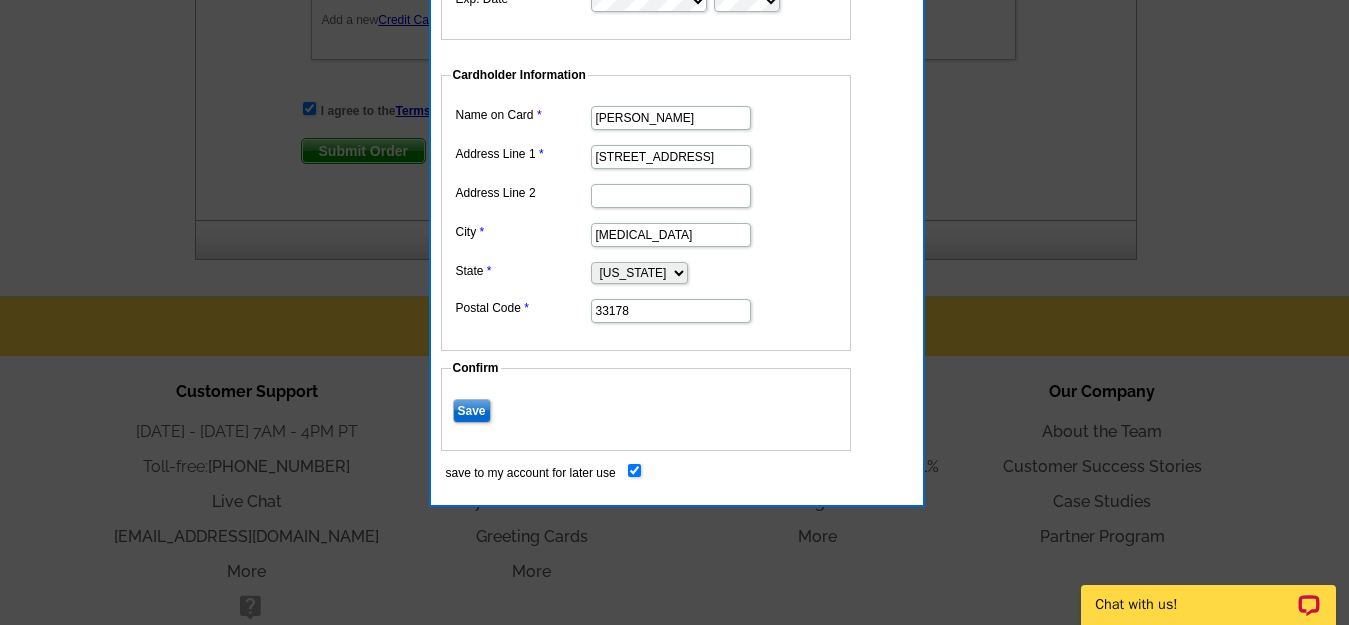 click on "Save" at bounding box center (472, 411) 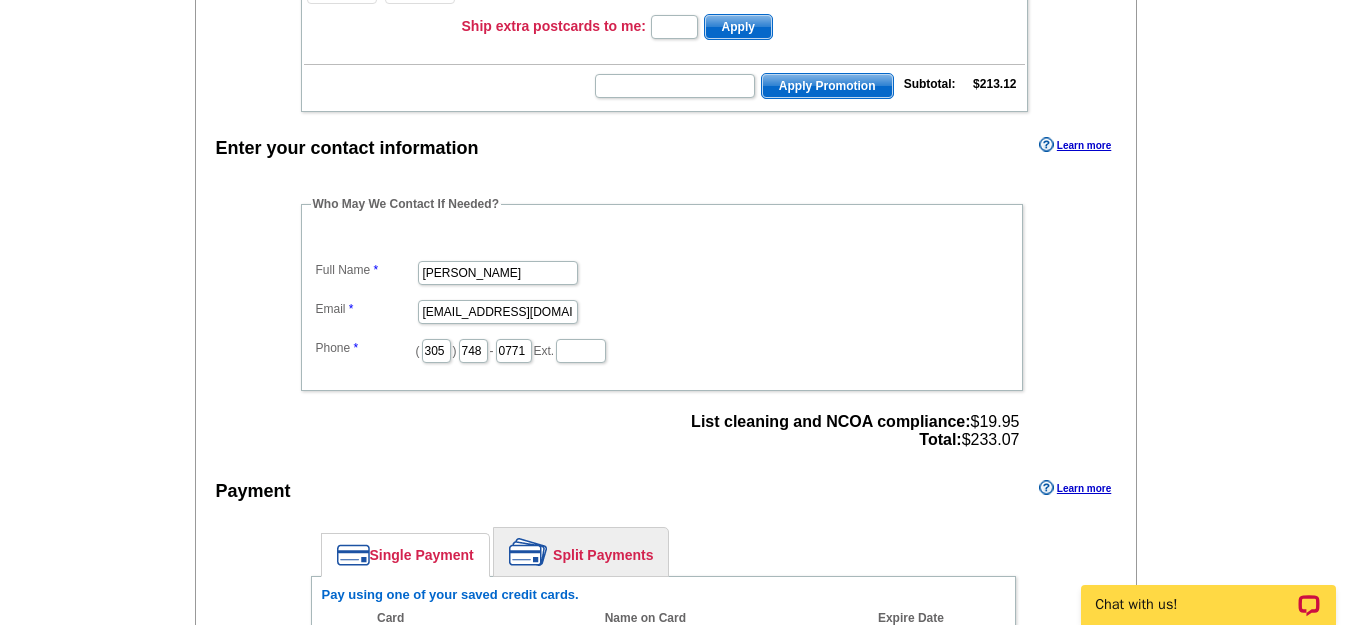 scroll, scrollTop: 585, scrollLeft: 0, axis: vertical 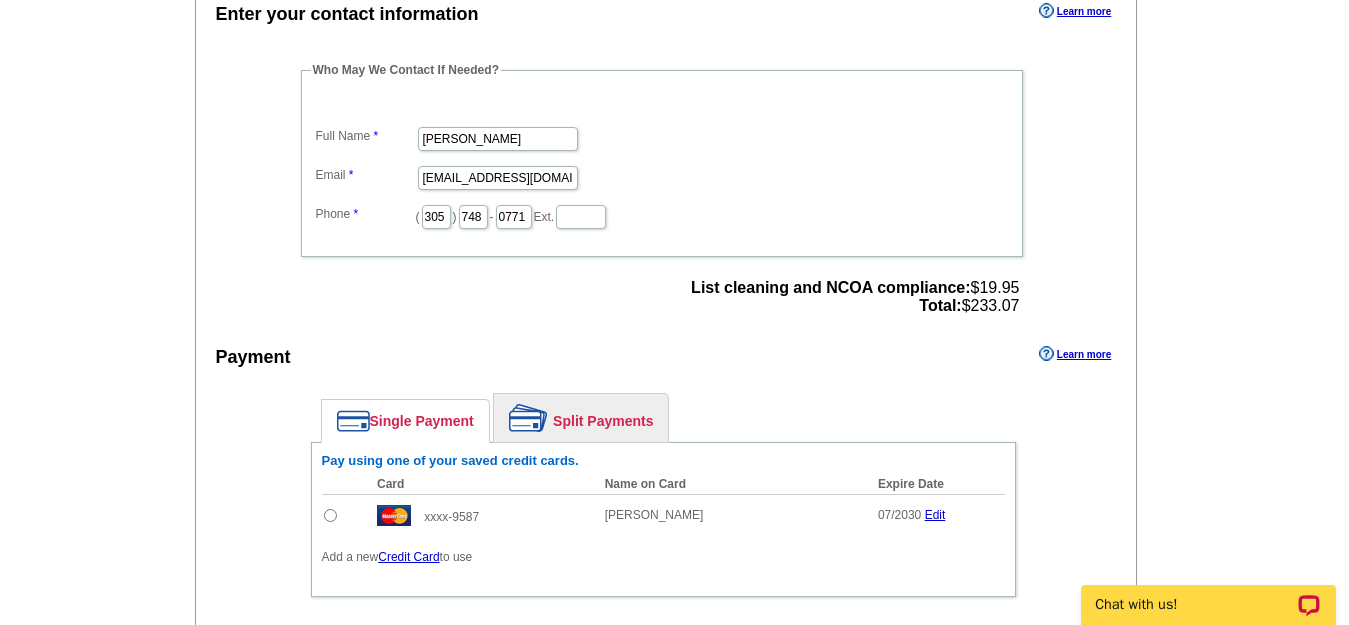 click on "Split Payments" at bounding box center (581, 418) 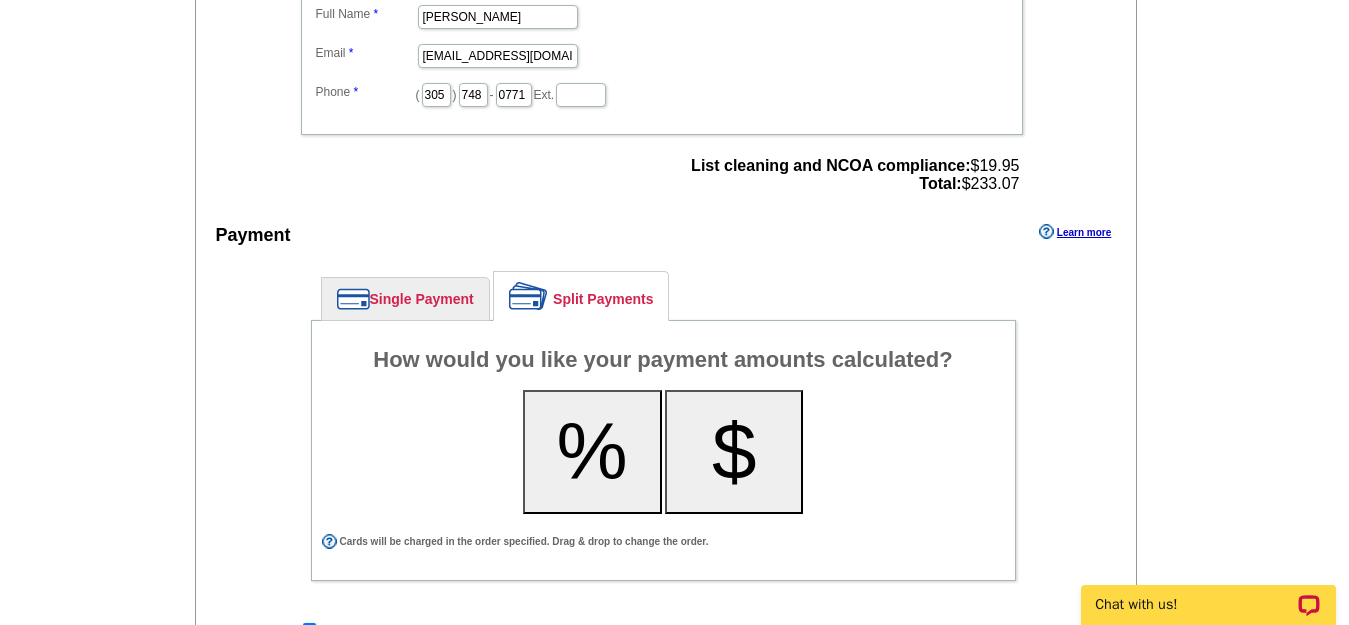 scroll, scrollTop: 885, scrollLeft: 0, axis: vertical 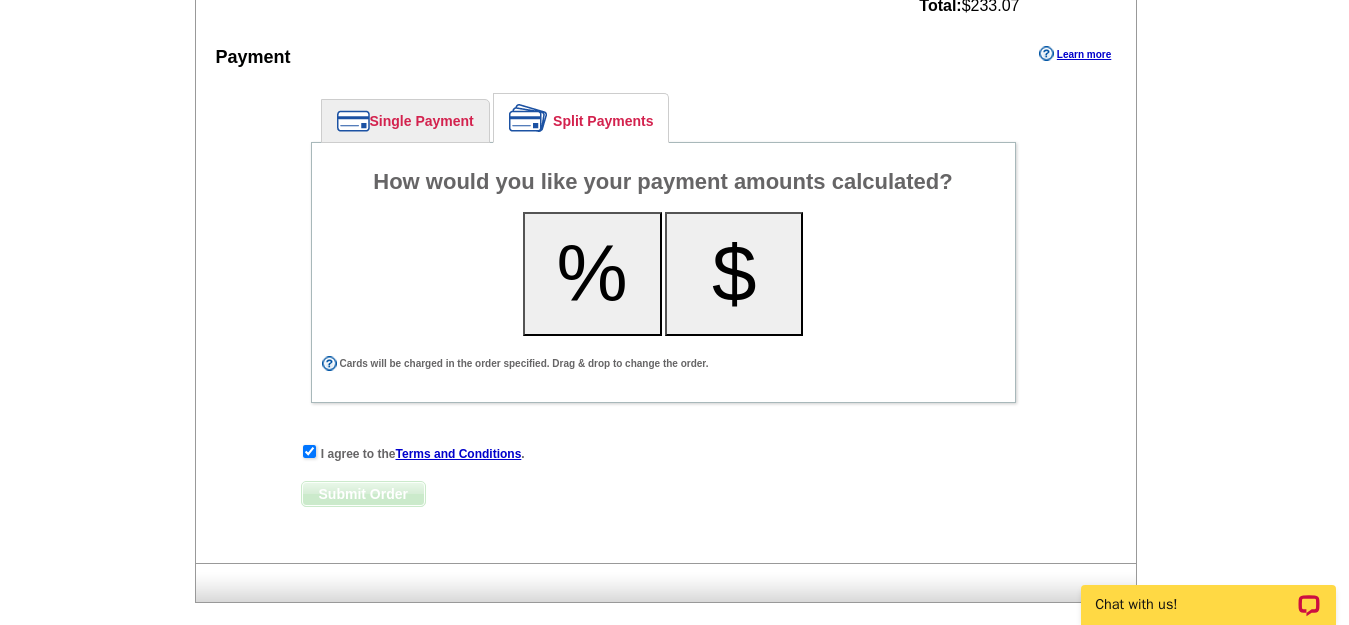 click on "$" at bounding box center (734, 274) 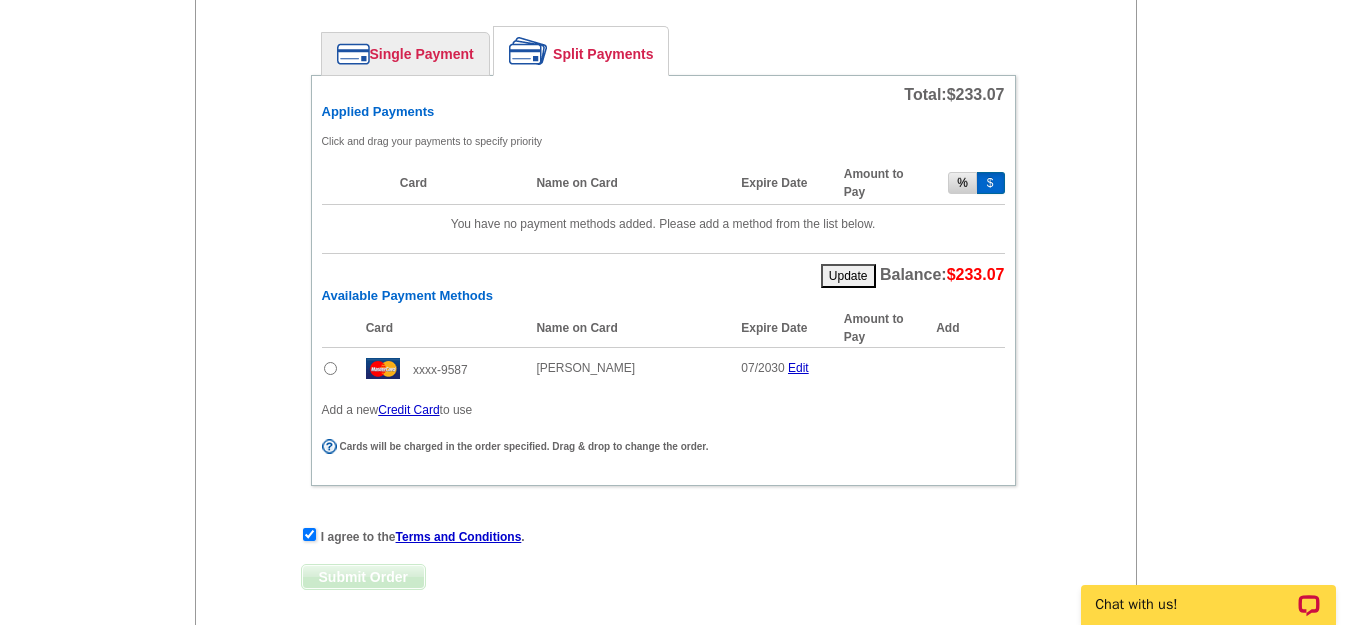 scroll, scrollTop: 985, scrollLeft: 0, axis: vertical 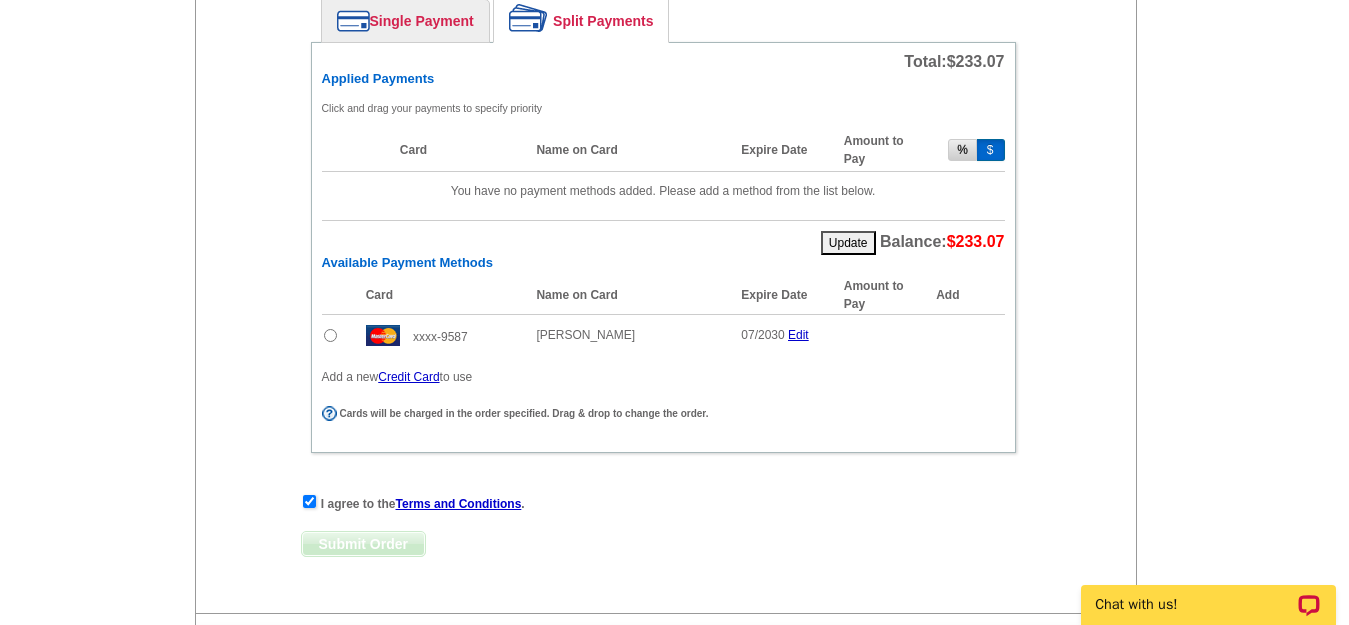 drag, startPoint x: 493, startPoint y: 375, endPoint x: 358, endPoint y: 371, distance: 135.05925 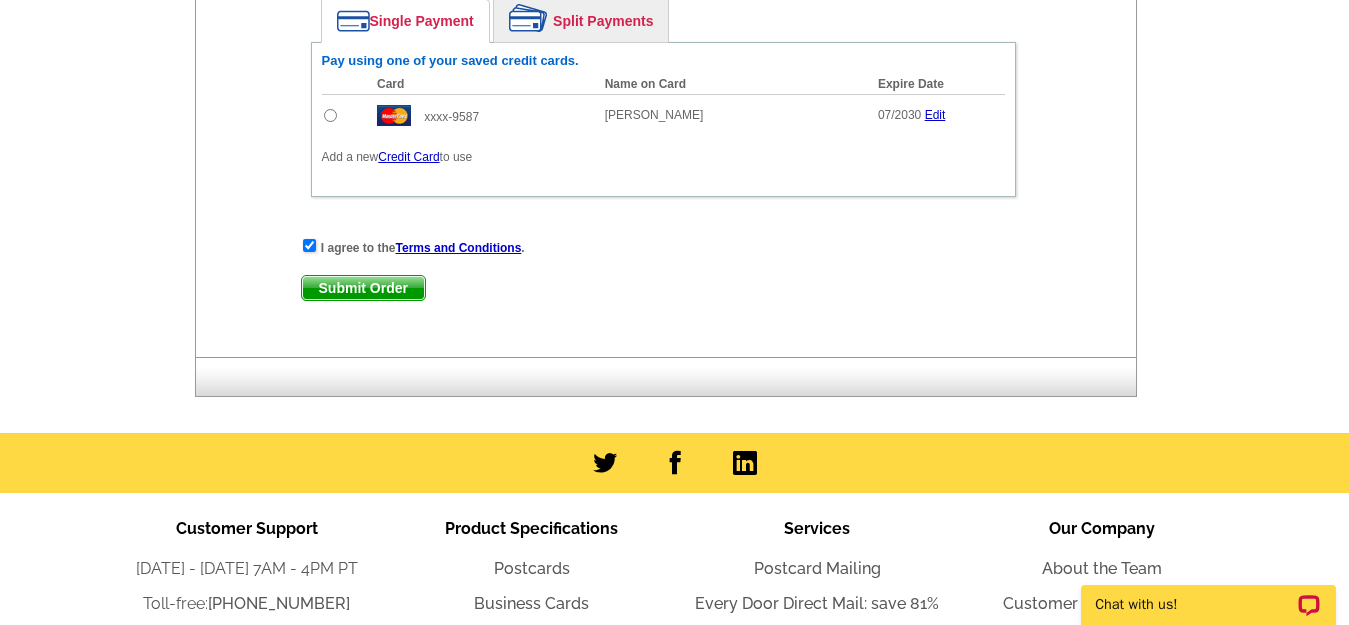 click at bounding box center [345, 115] 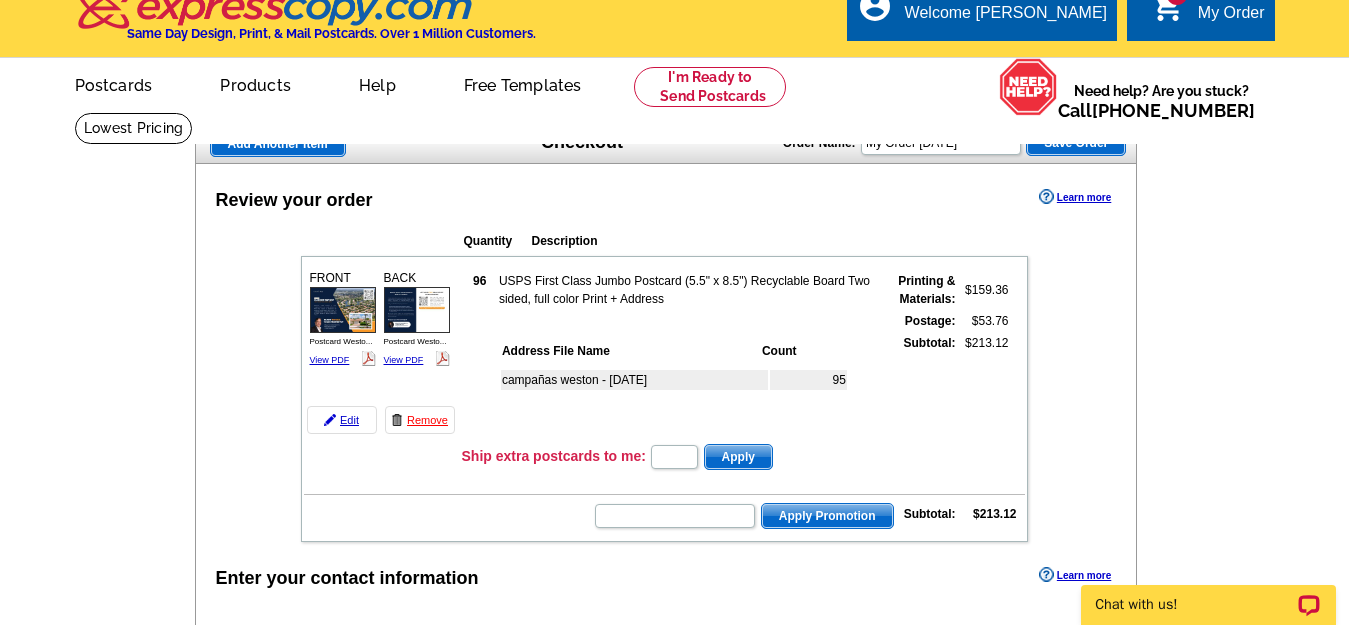scroll, scrollTop: 0, scrollLeft: 0, axis: both 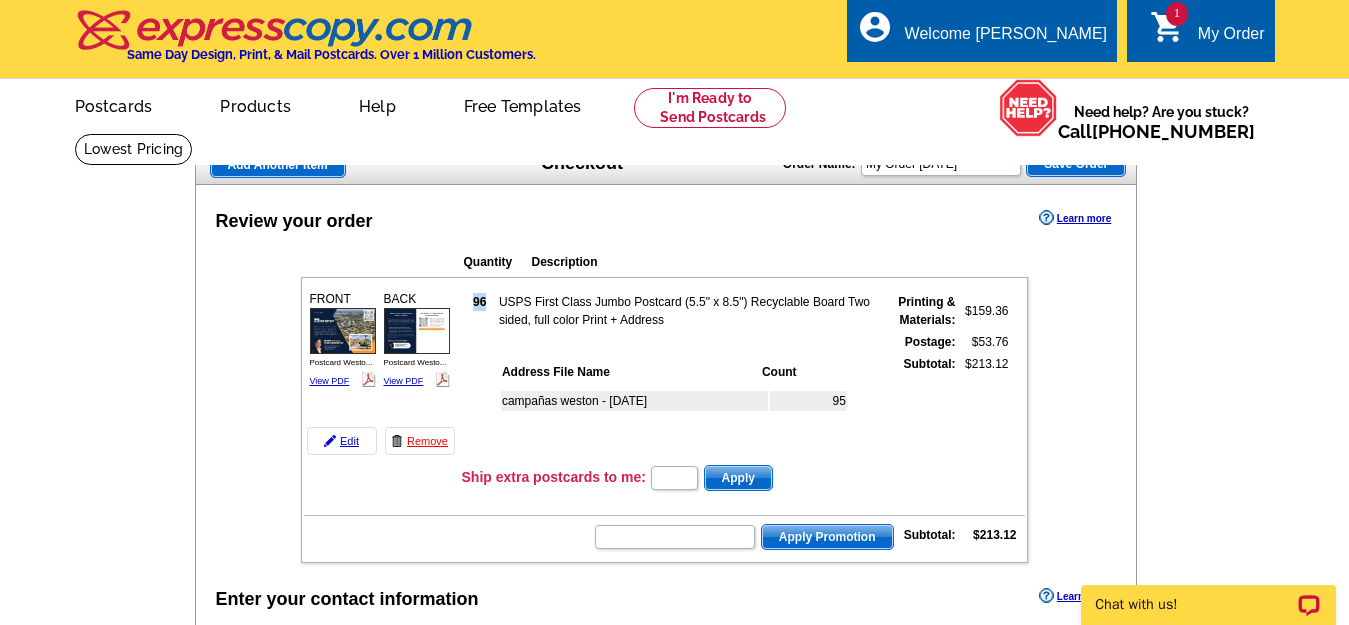 drag, startPoint x: 473, startPoint y: 304, endPoint x: 485, endPoint y: 303, distance: 12.0415945 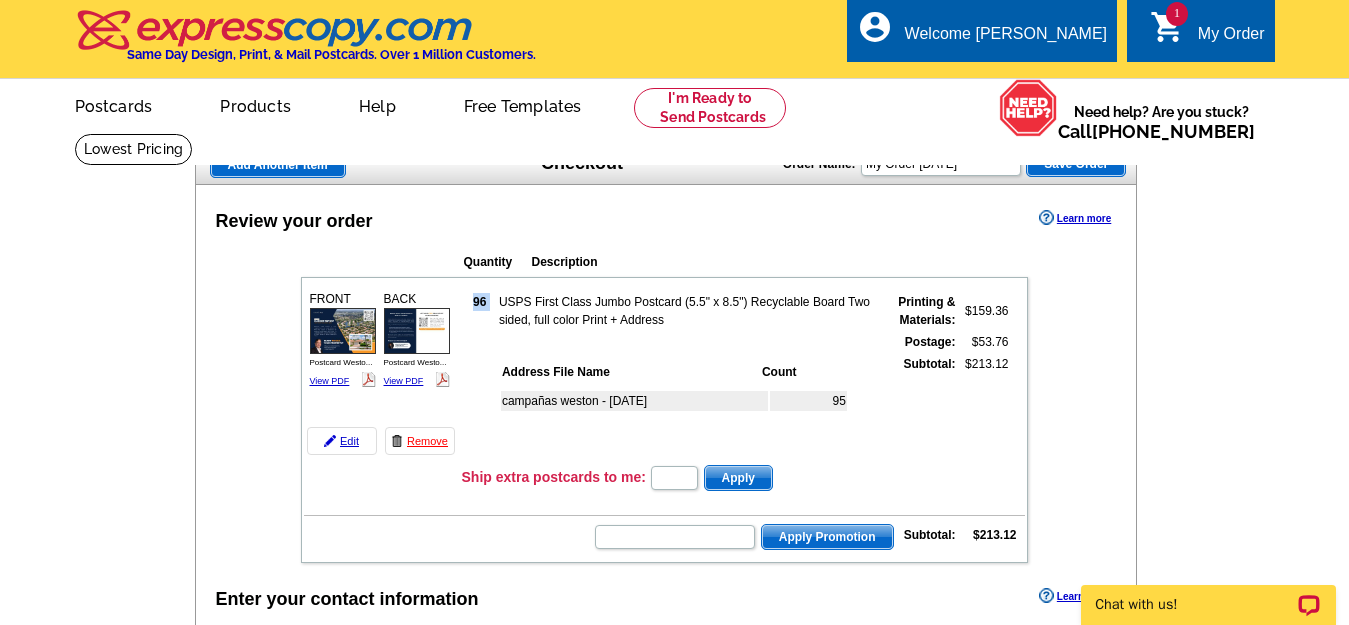 click on "96" at bounding box center [479, 302] 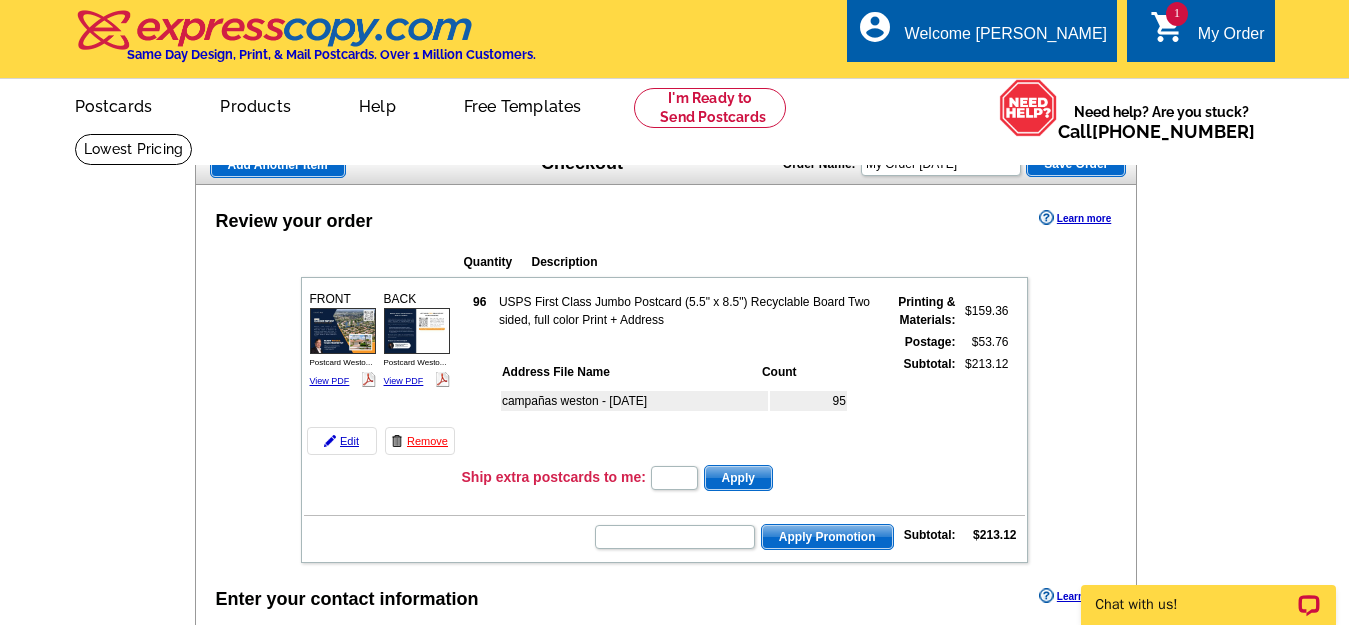 click at bounding box center [381, 478] 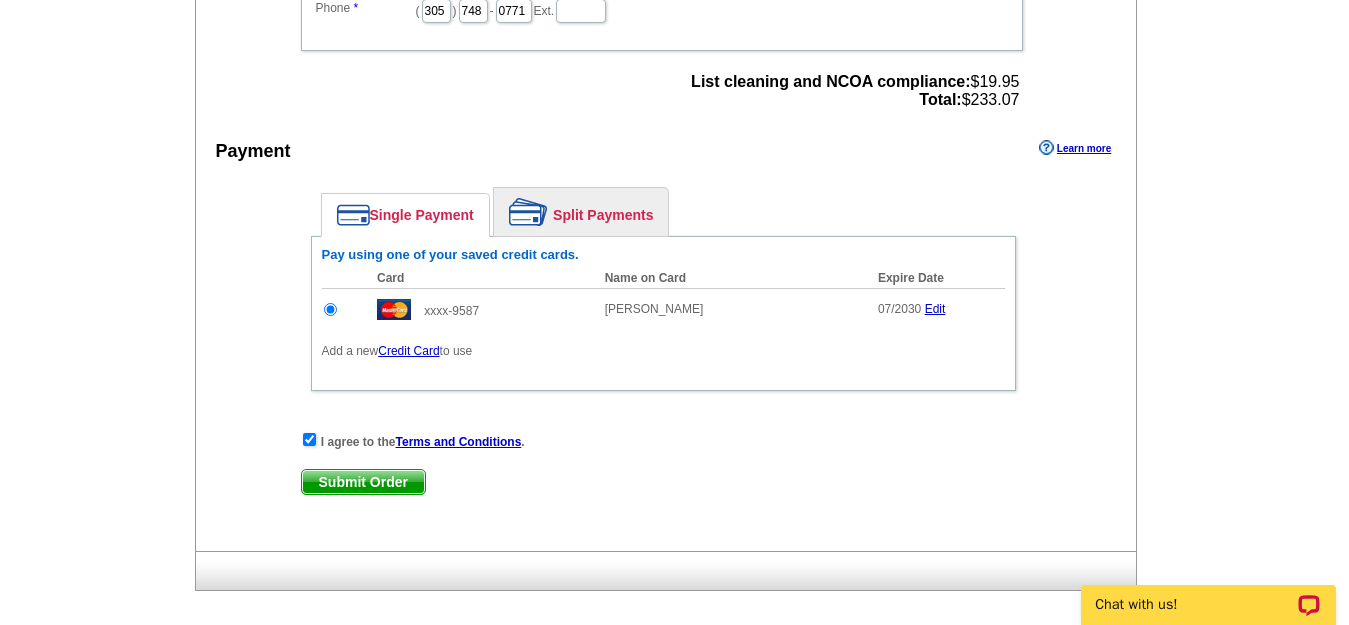 scroll, scrollTop: 800, scrollLeft: 0, axis: vertical 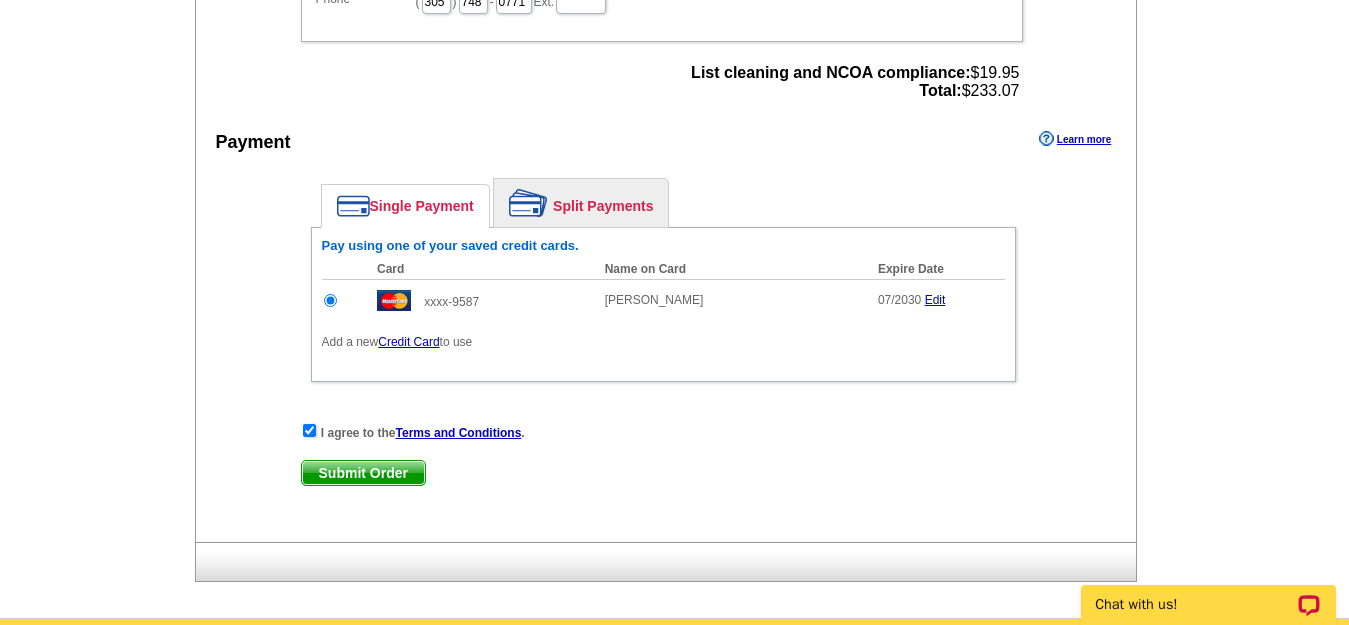 click on "Submit Order" at bounding box center (363, 473) 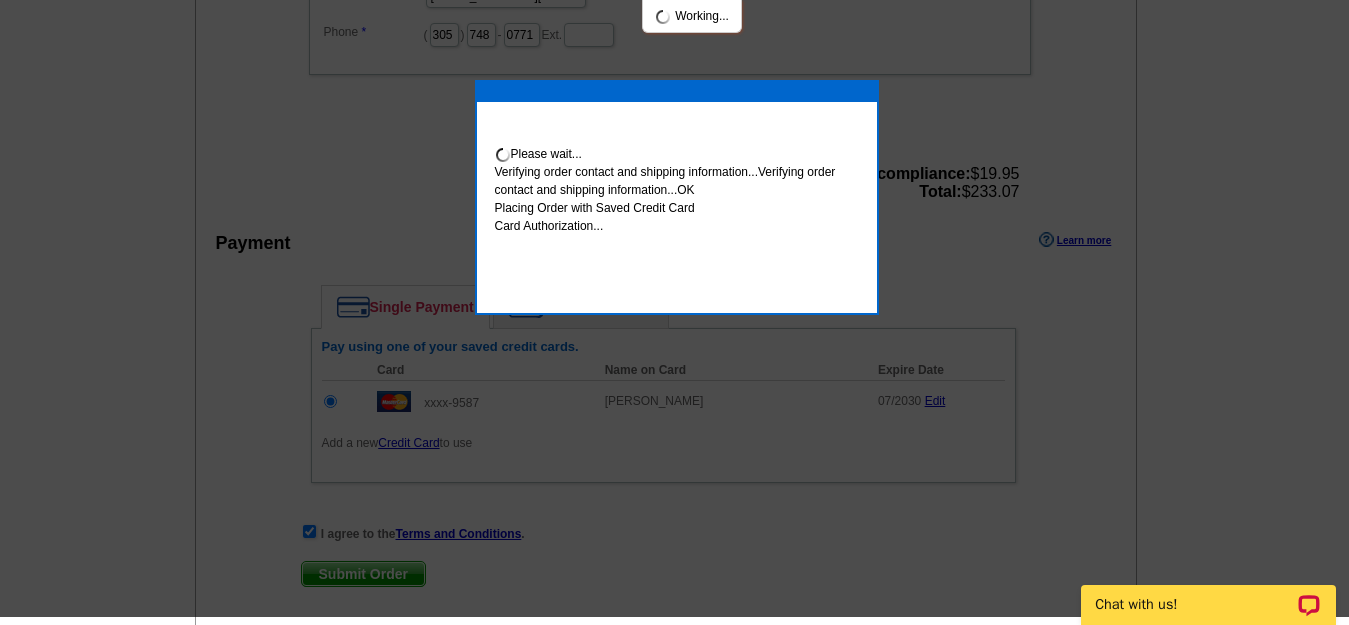 scroll, scrollTop: 792, scrollLeft: 0, axis: vertical 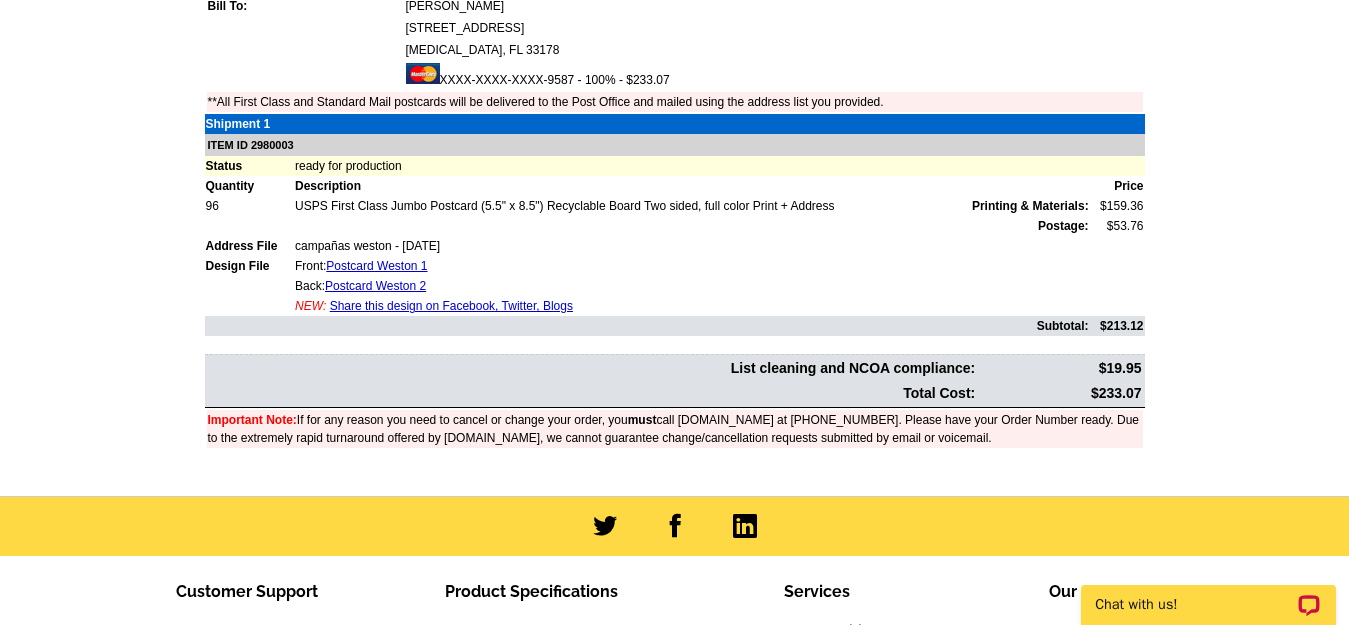 click on "campañas weston - [DATE]" at bounding box center (692, 246) 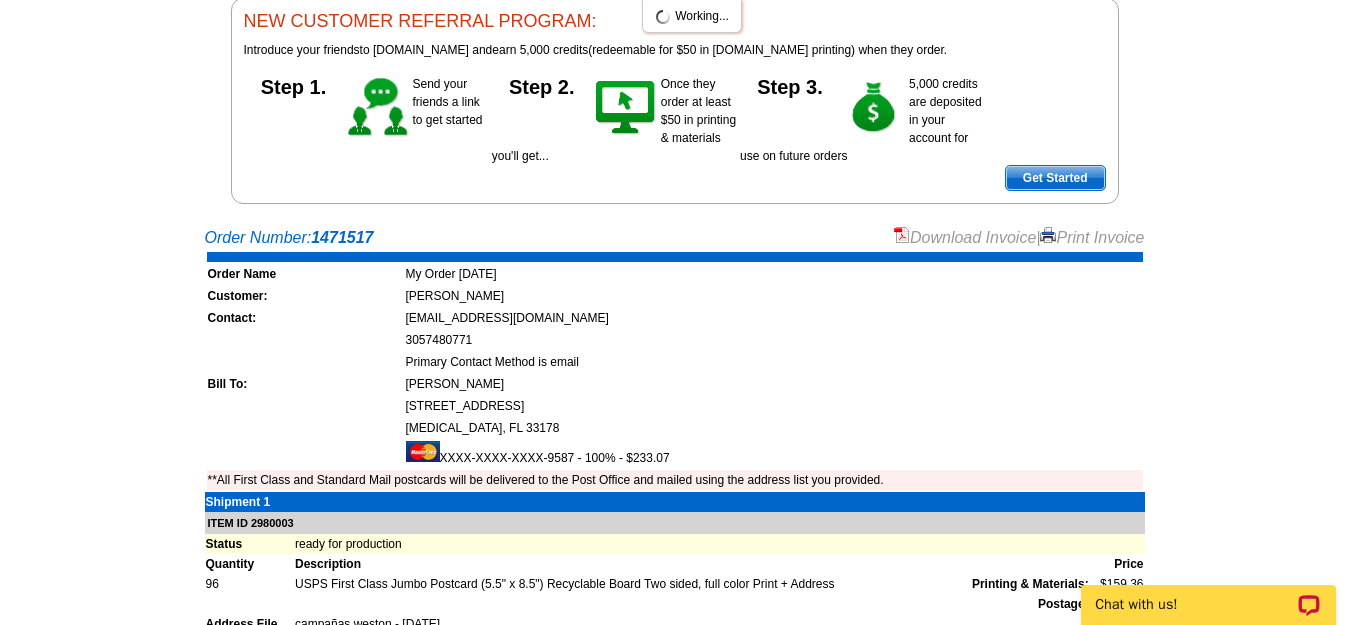 scroll, scrollTop: 0, scrollLeft: 0, axis: both 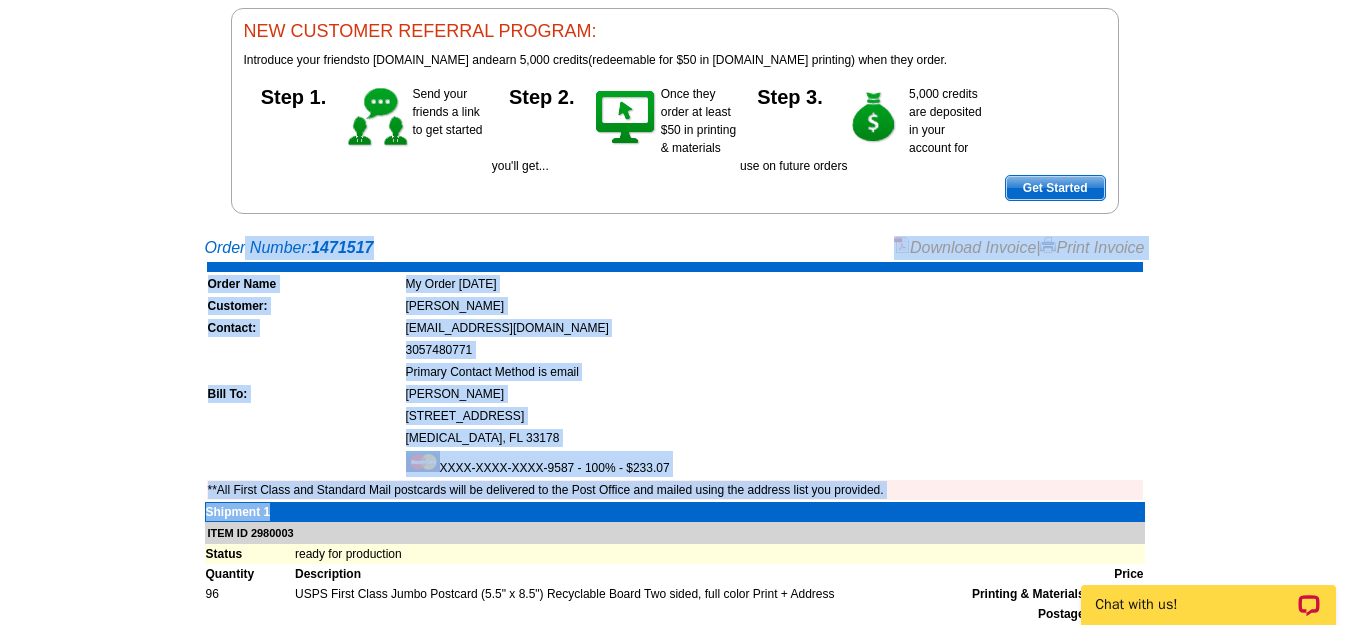 drag, startPoint x: 207, startPoint y: 453, endPoint x: 704, endPoint y: 468, distance: 497.22632 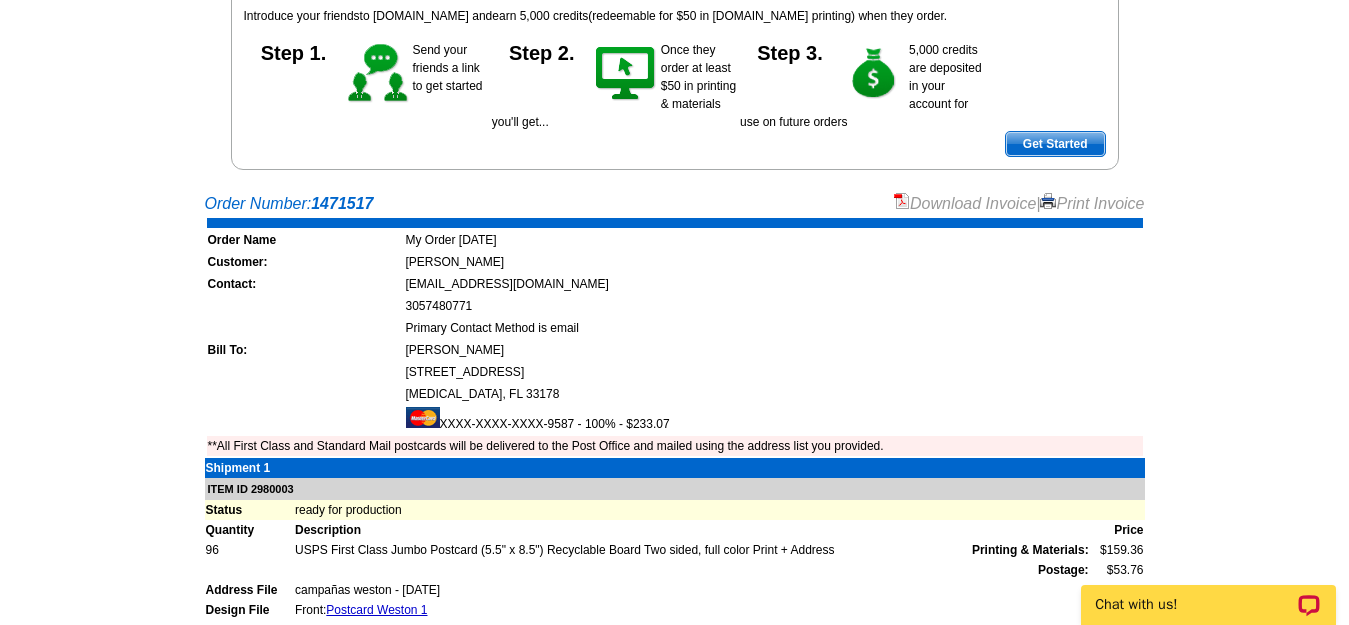 scroll, scrollTop: 300, scrollLeft: 0, axis: vertical 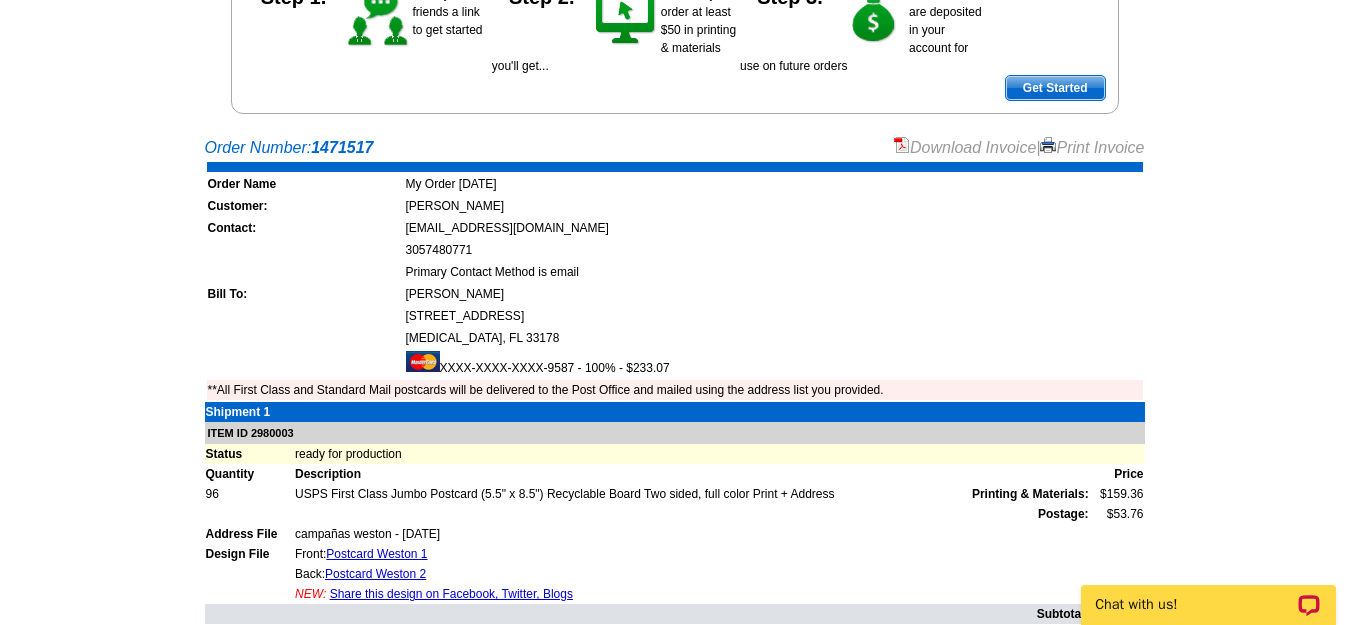 click on "Primary Contact Method is email" at bounding box center [774, 272] 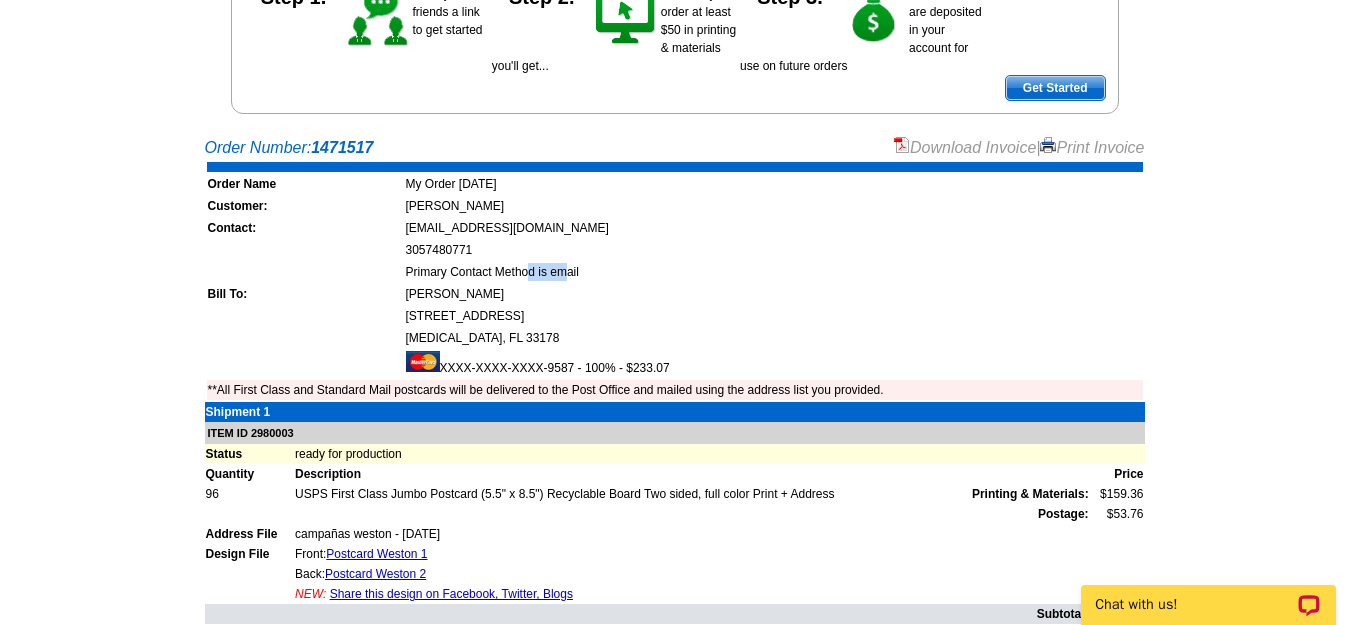 click on "Primary Contact Method is email" at bounding box center (774, 272) 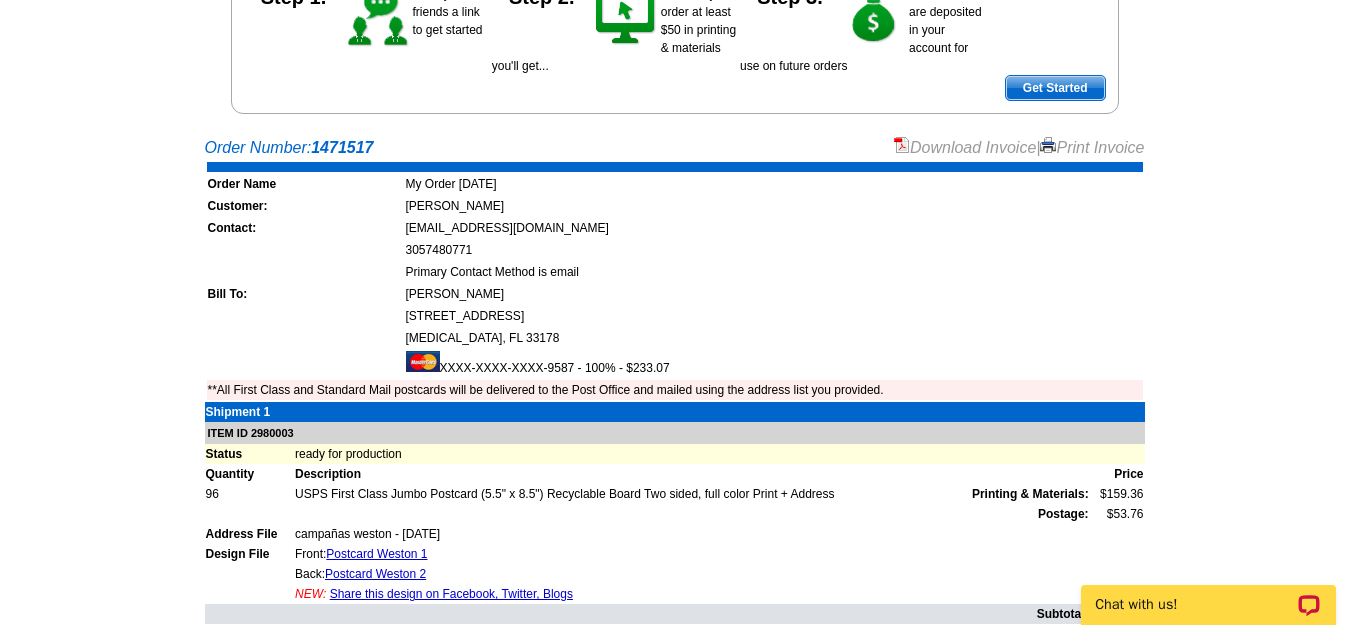 click on "Primary Contact Method is email" at bounding box center [774, 272] 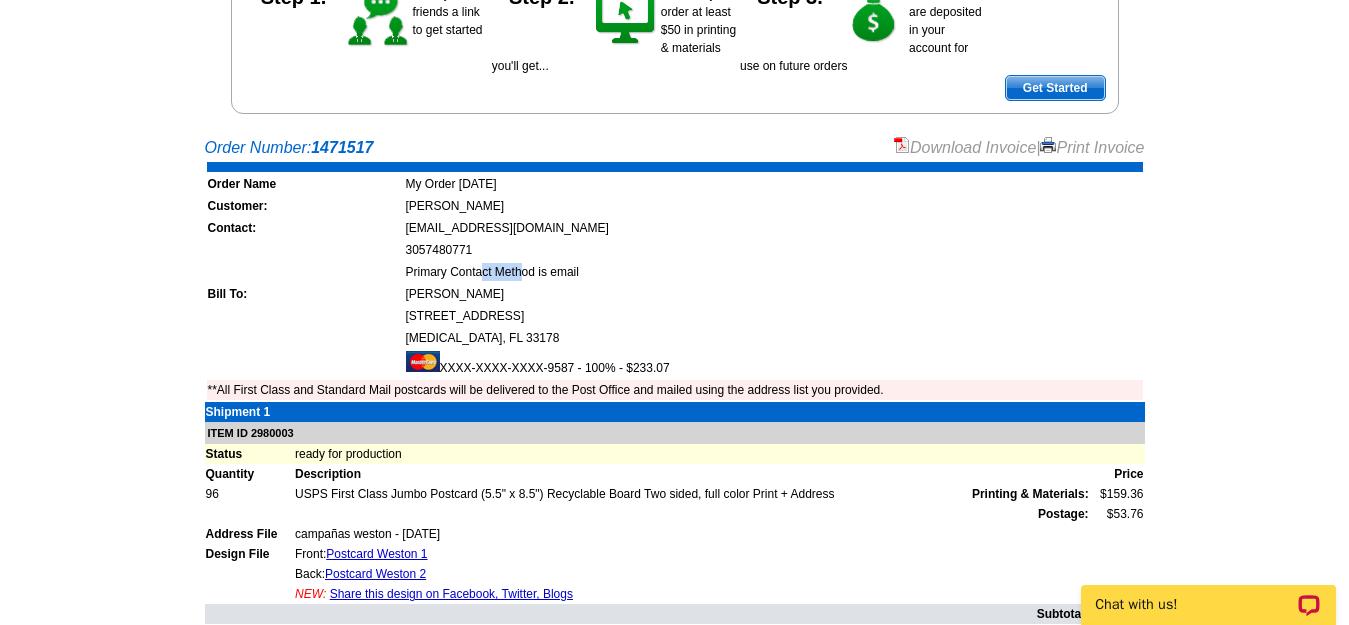 click on "Primary Contact Method is email" at bounding box center (774, 272) 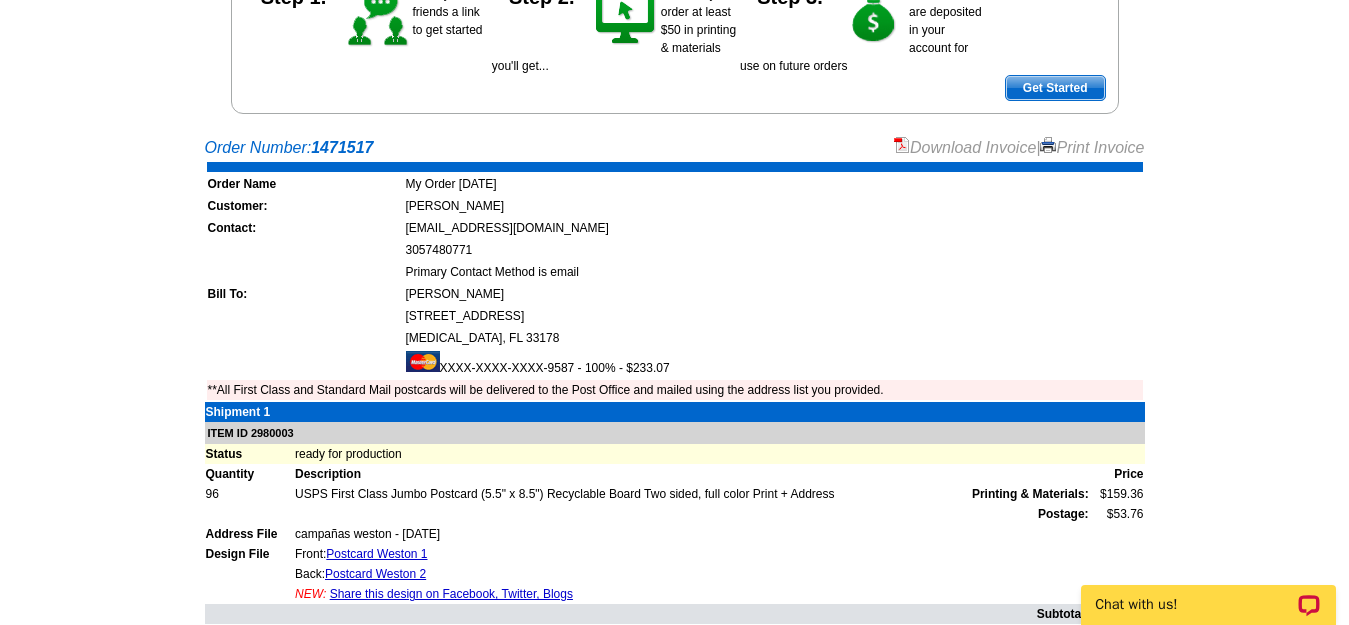 click on "[PERSON_NAME]" at bounding box center (774, 294) 